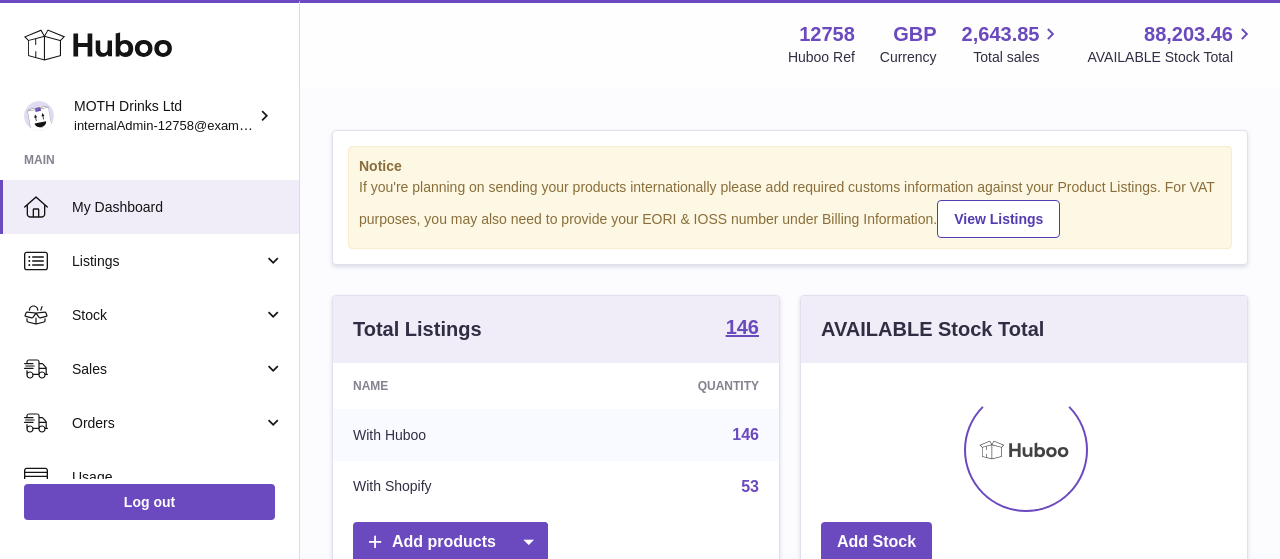 scroll, scrollTop: 0, scrollLeft: 0, axis: both 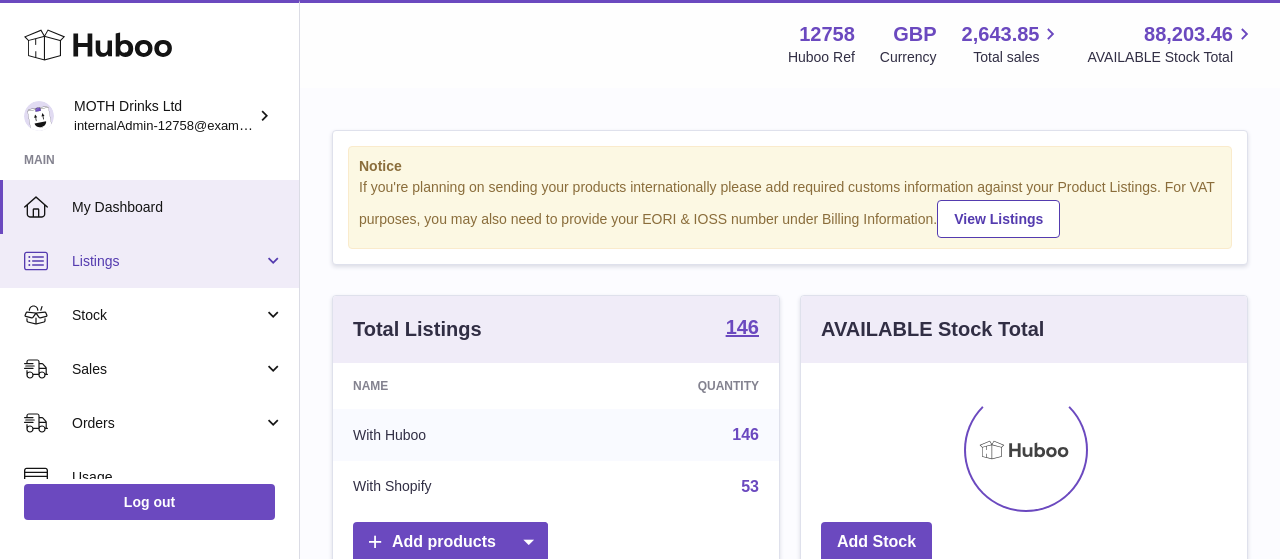 click on "Listings" at bounding box center [167, 261] 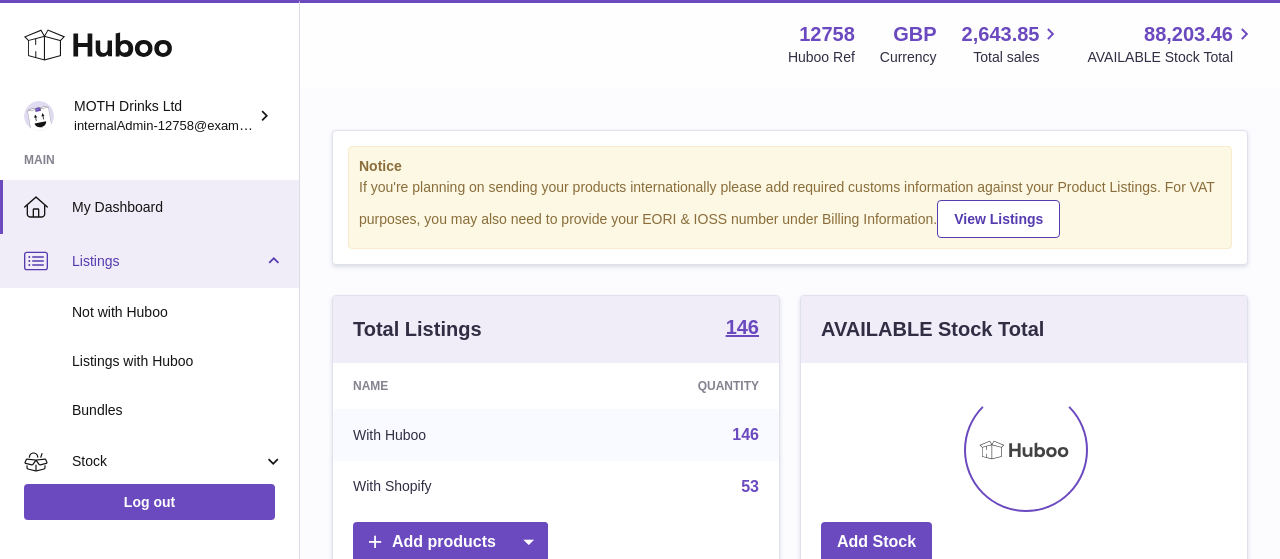 click on "Listings" at bounding box center [167, 261] 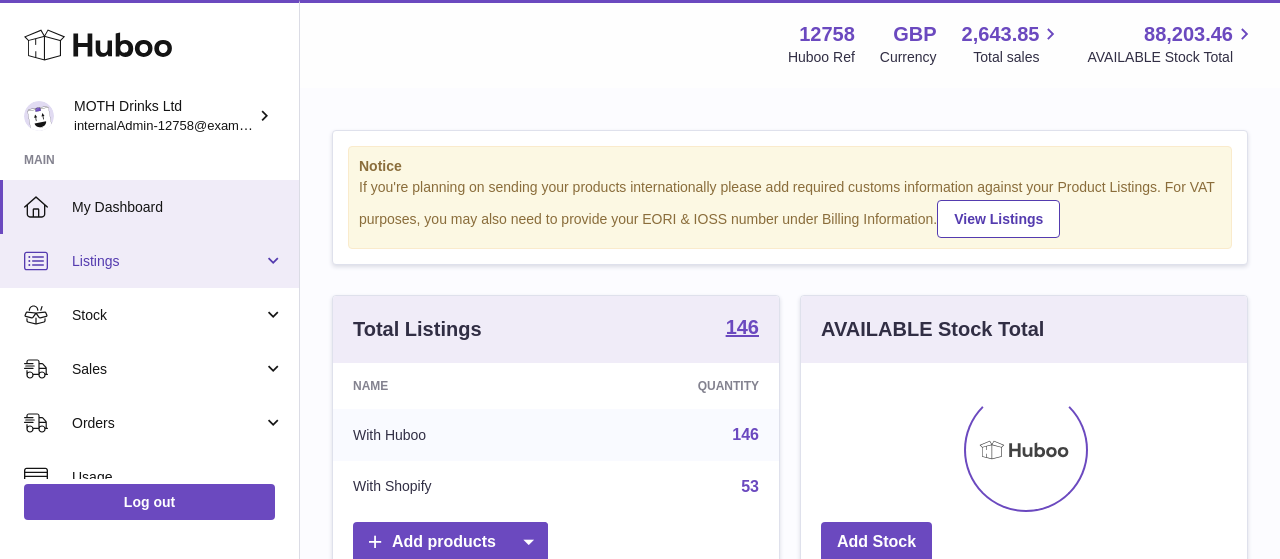 click on "Listings" at bounding box center (167, 261) 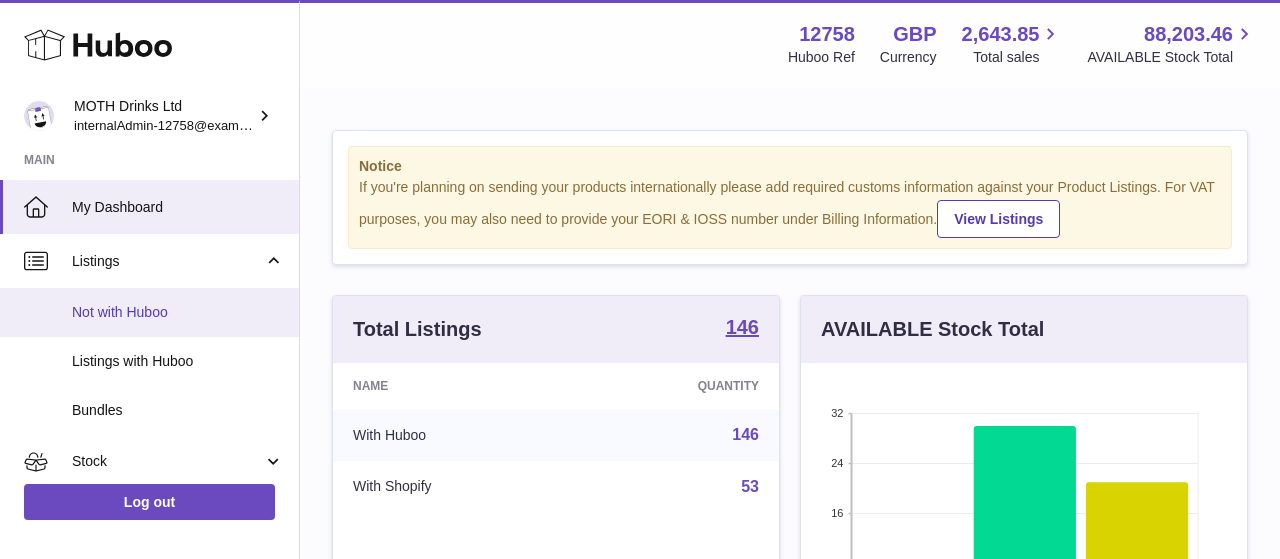 click on "Not with Huboo" at bounding box center (178, 312) 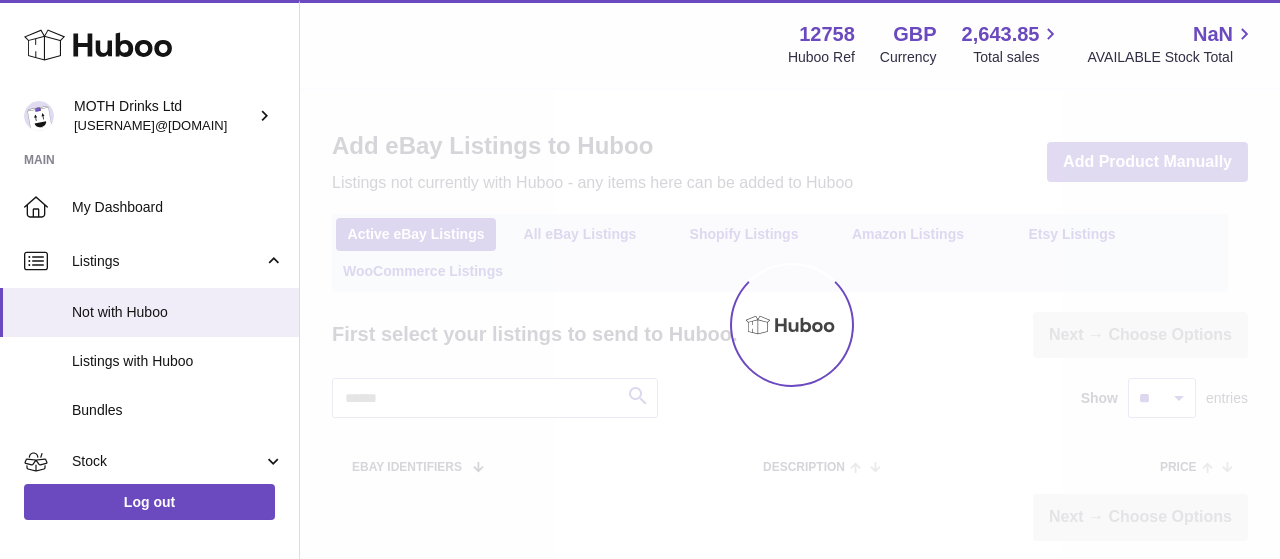 scroll, scrollTop: 0, scrollLeft: 0, axis: both 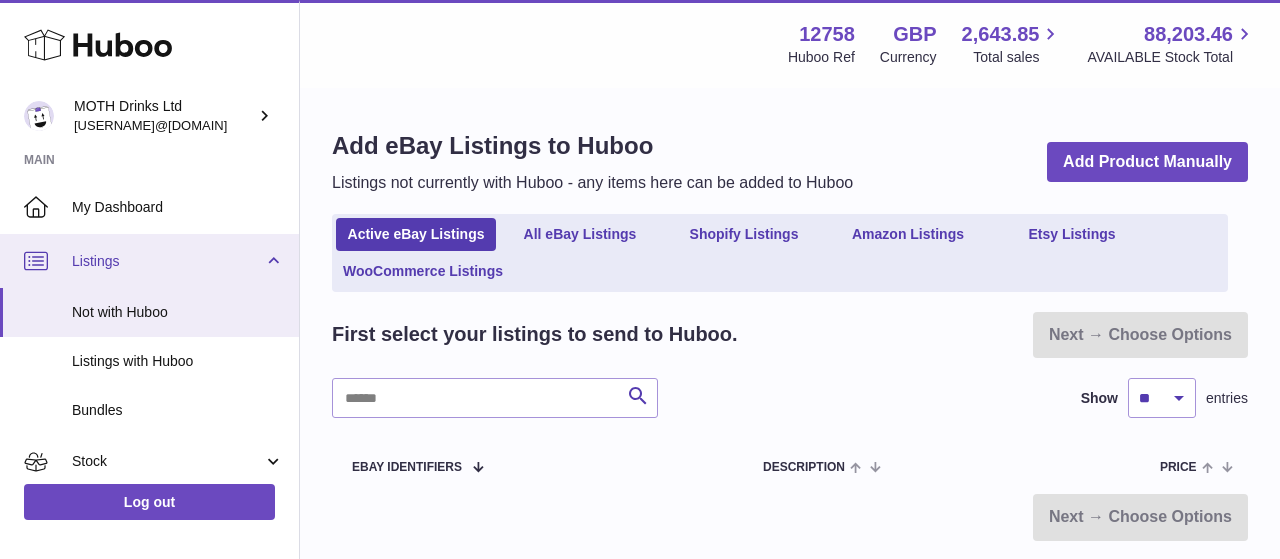 click on "Listings" at bounding box center [167, 261] 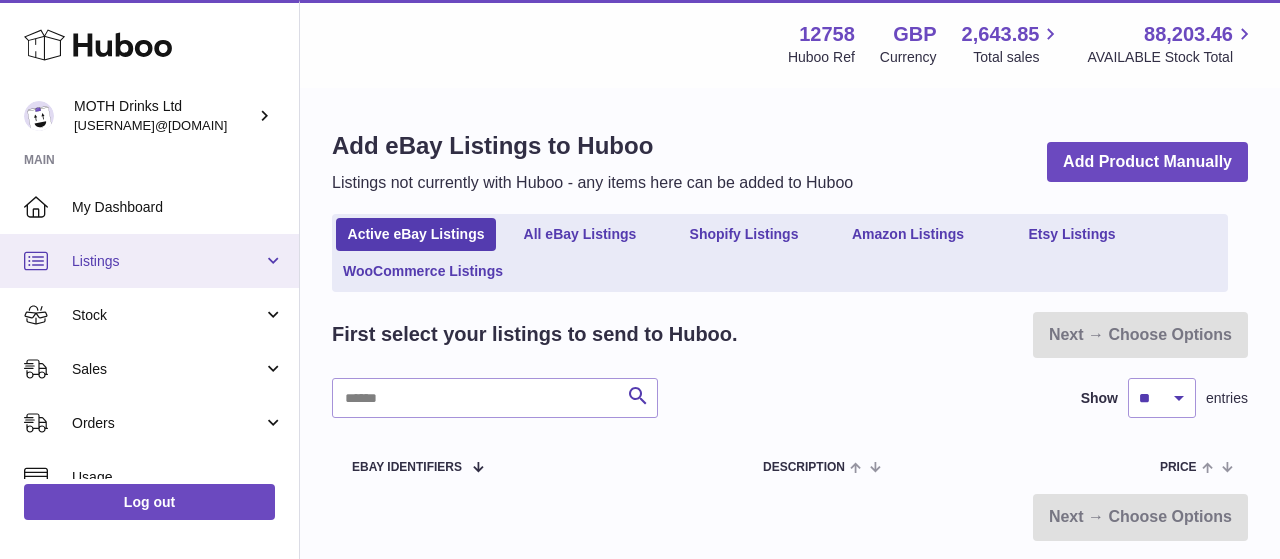 click on "Listings" at bounding box center [167, 261] 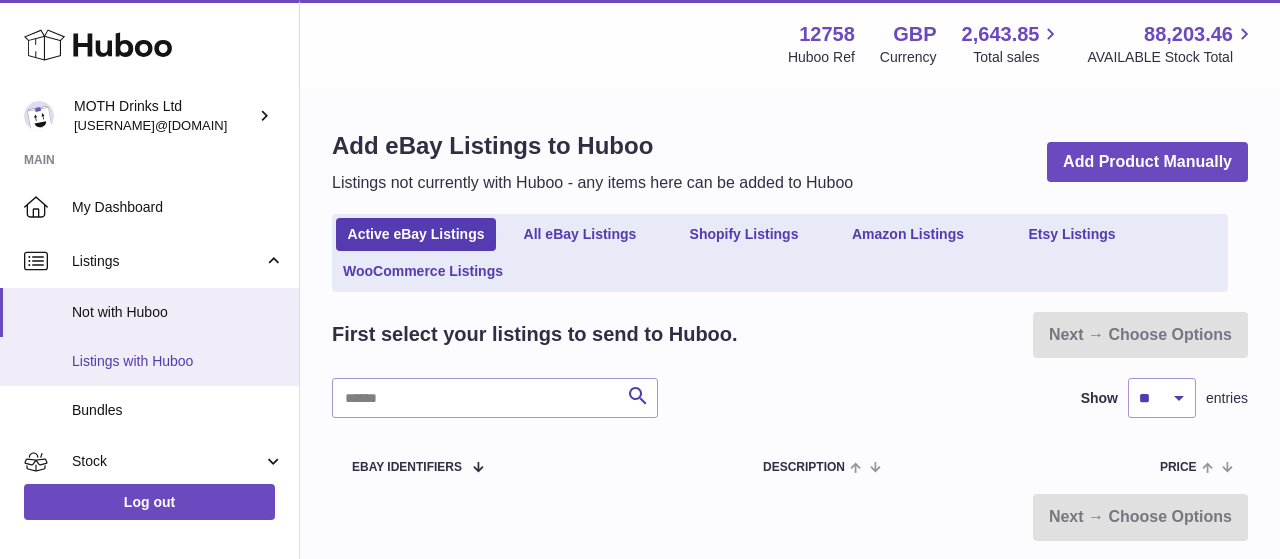 click on "Listings with Huboo" at bounding box center [178, 361] 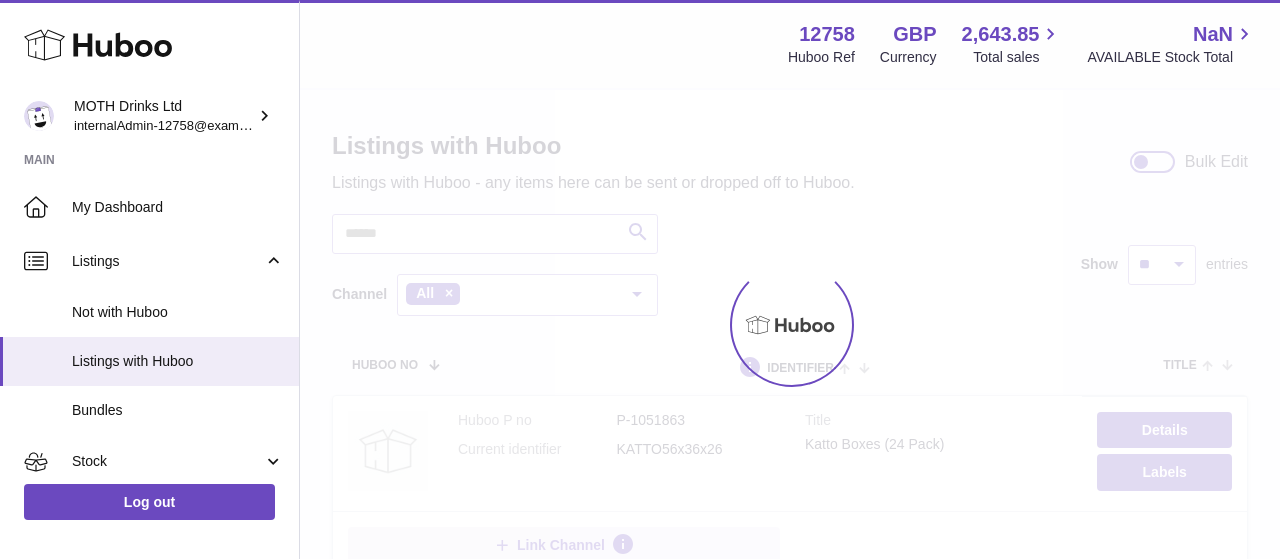 scroll, scrollTop: 0, scrollLeft: 0, axis: both 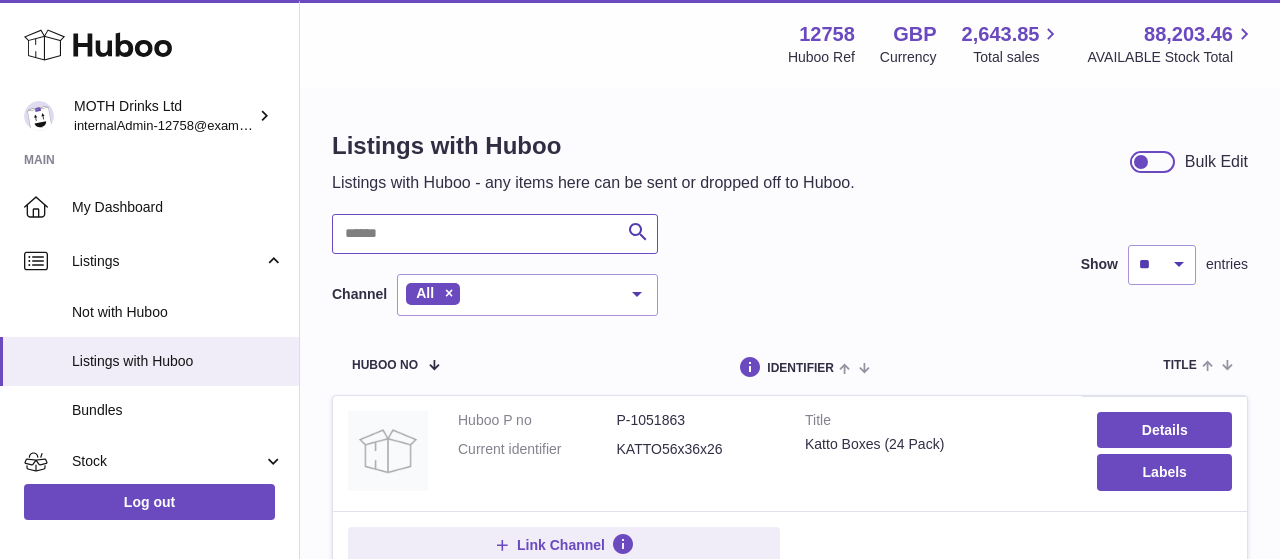 click at bounding box center (495, 234) 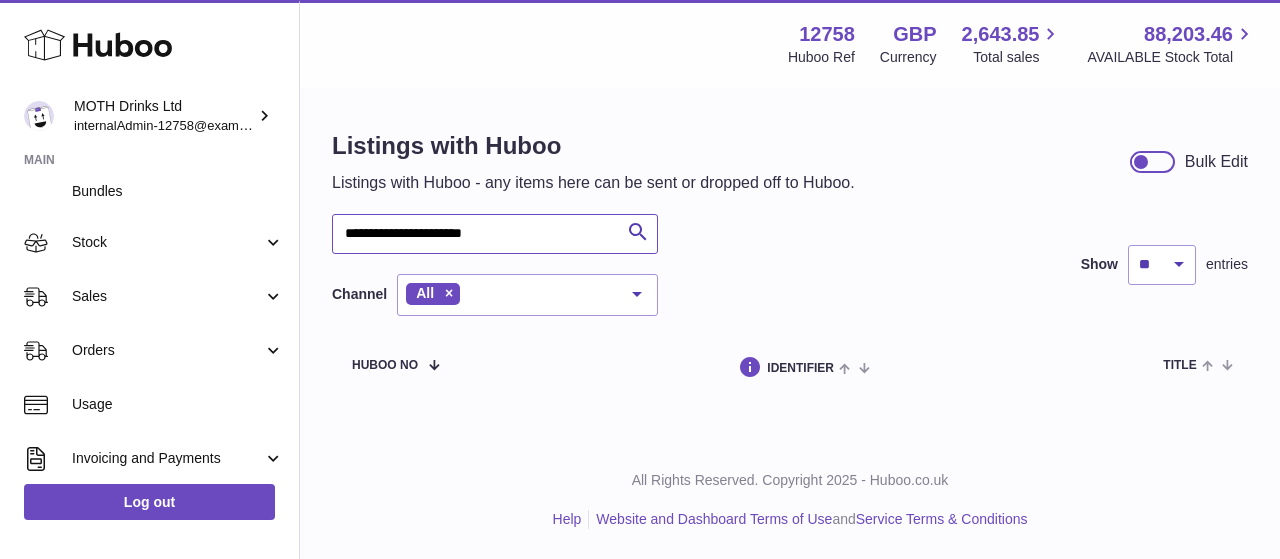 scroll, scrollTop: 209, scrollLeft: 0, axis: vertical 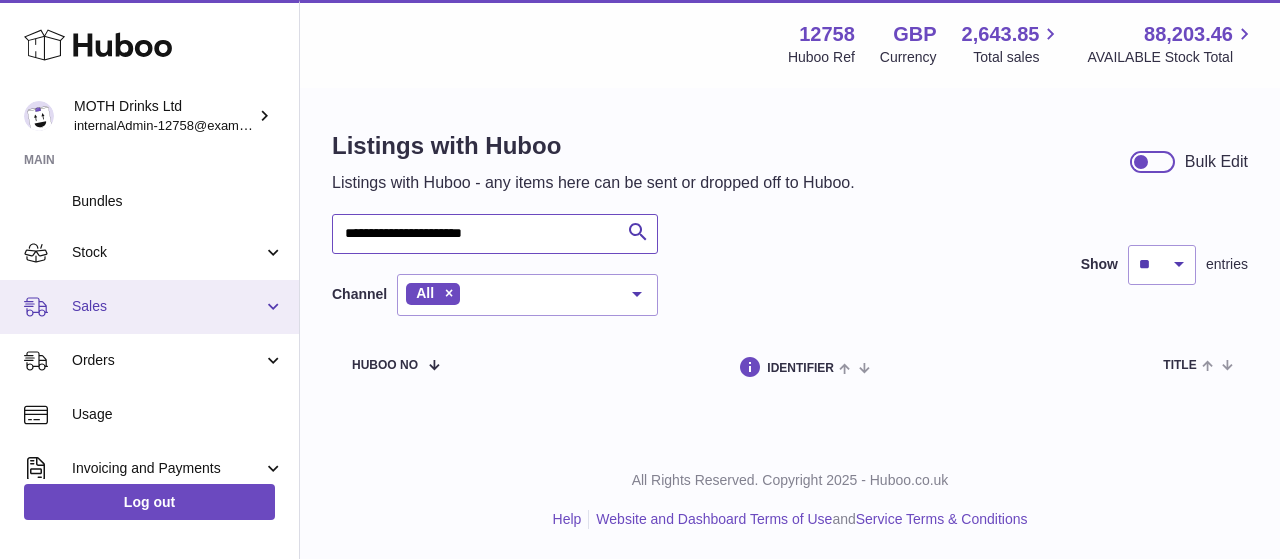 type on "**********" 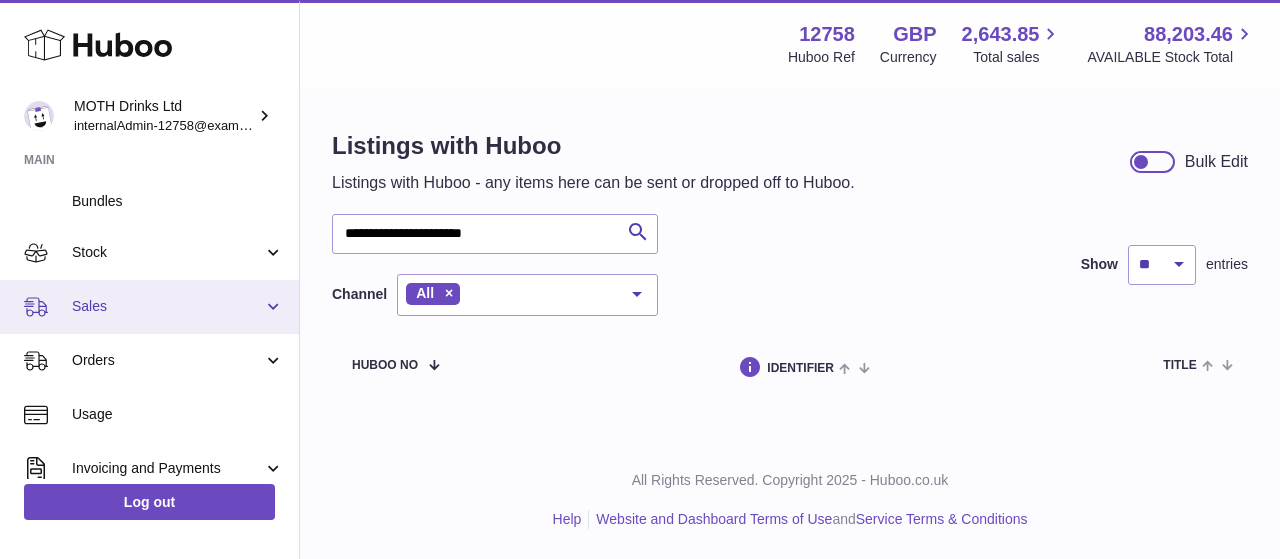 click on "Sales" at bounding box center (149, 307) 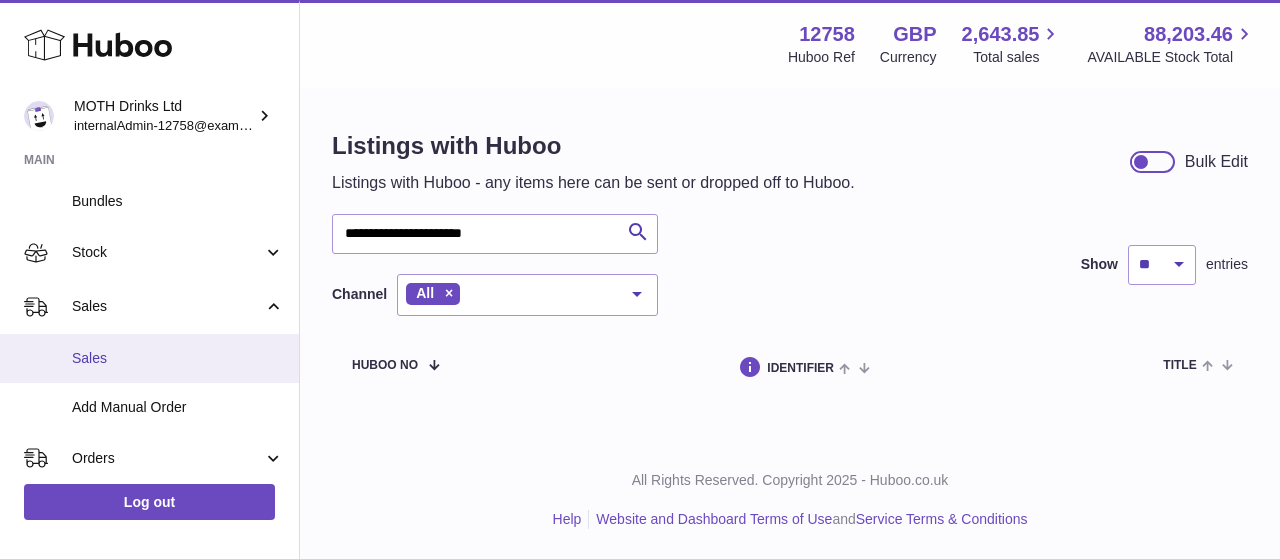 click on "Sales" at bounding box center [178, 358] 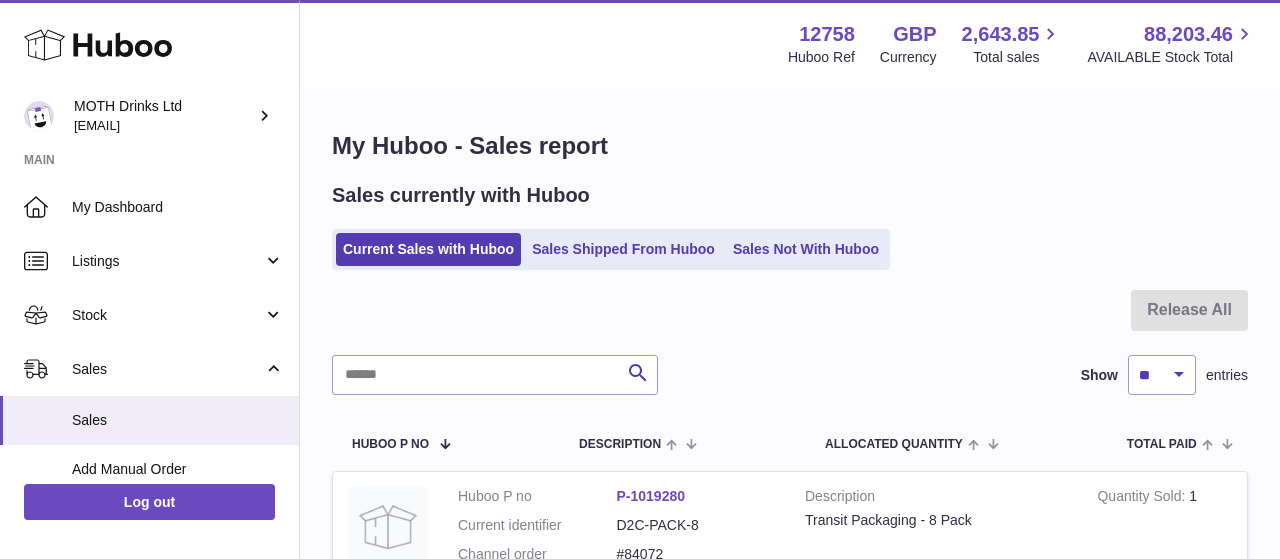 scroll, scrollTop: 0, scrollLeft: 0, axis: both 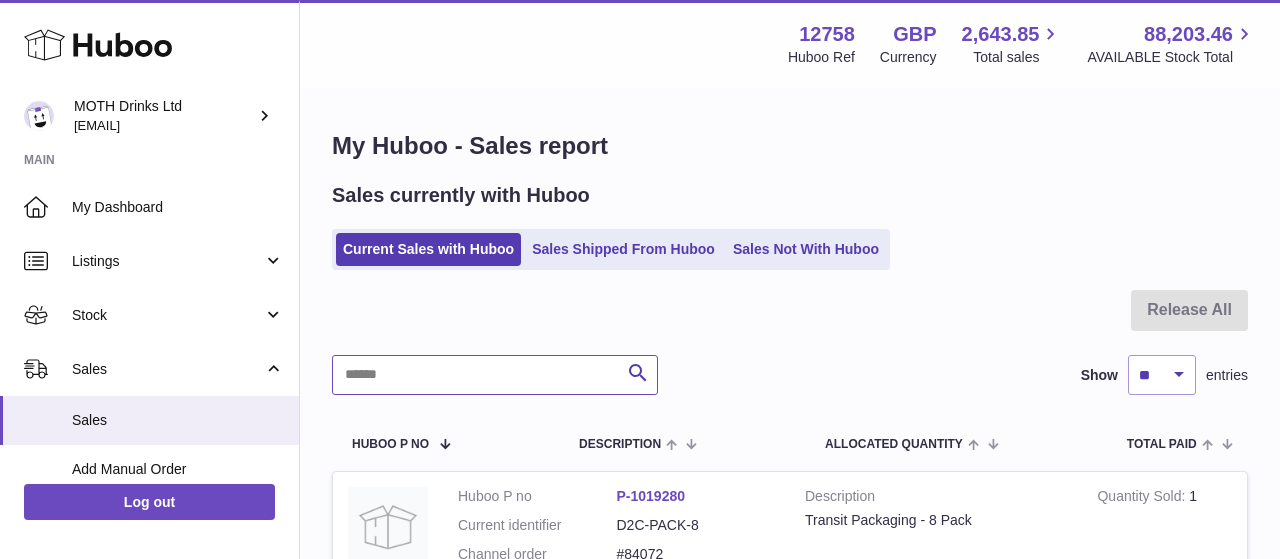 click at bounding box center [495, 375] 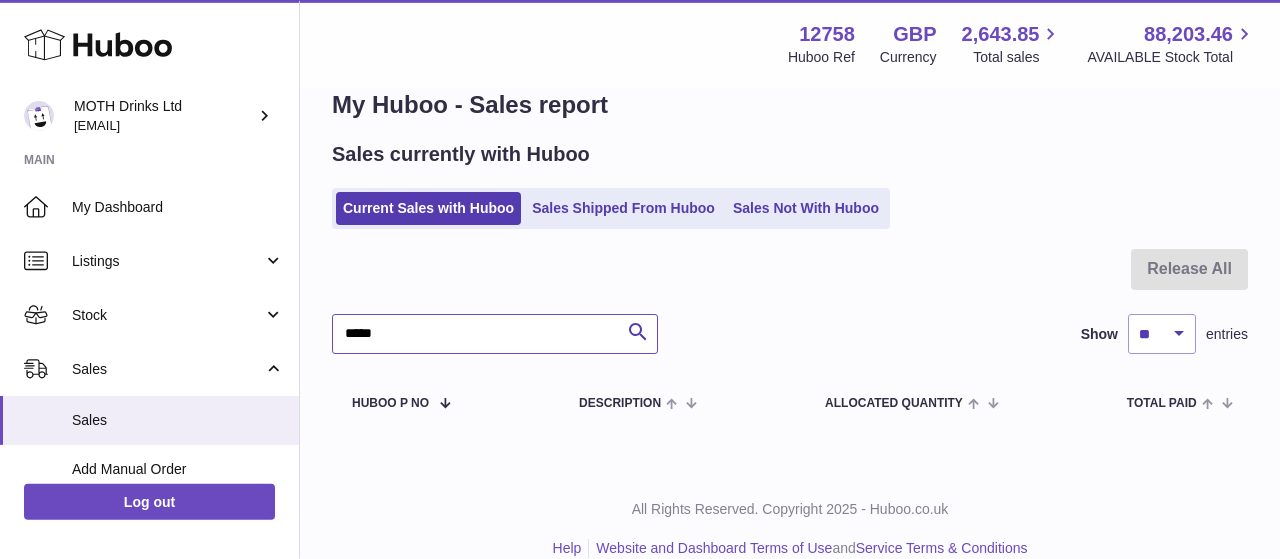 scroll, scrollTop: 69, scrollLeft: 0, axis: vertical 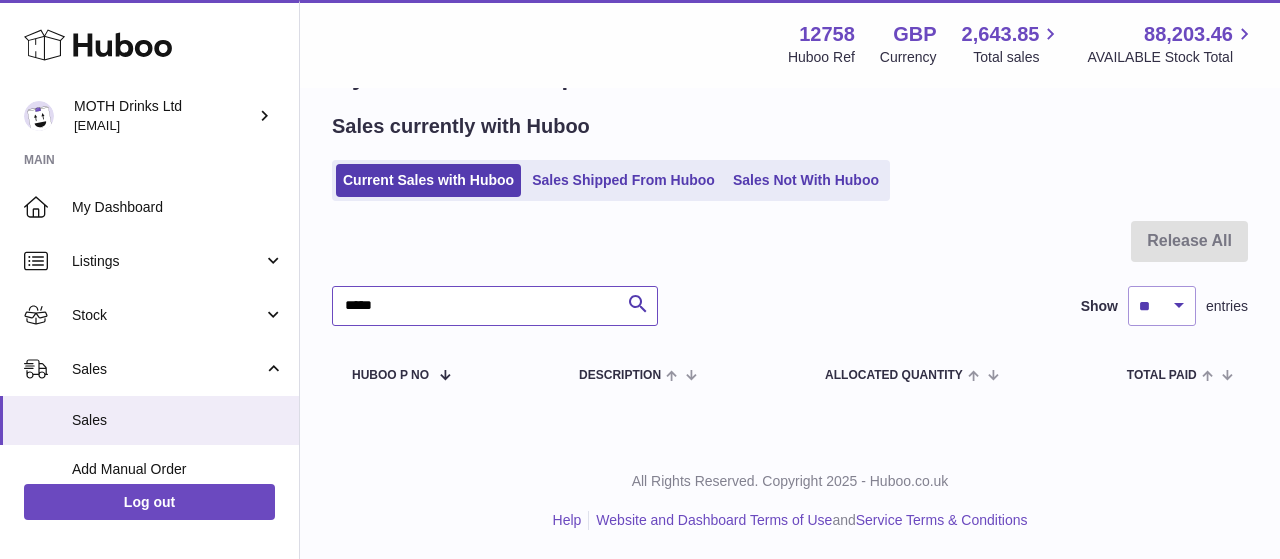type on "*****" 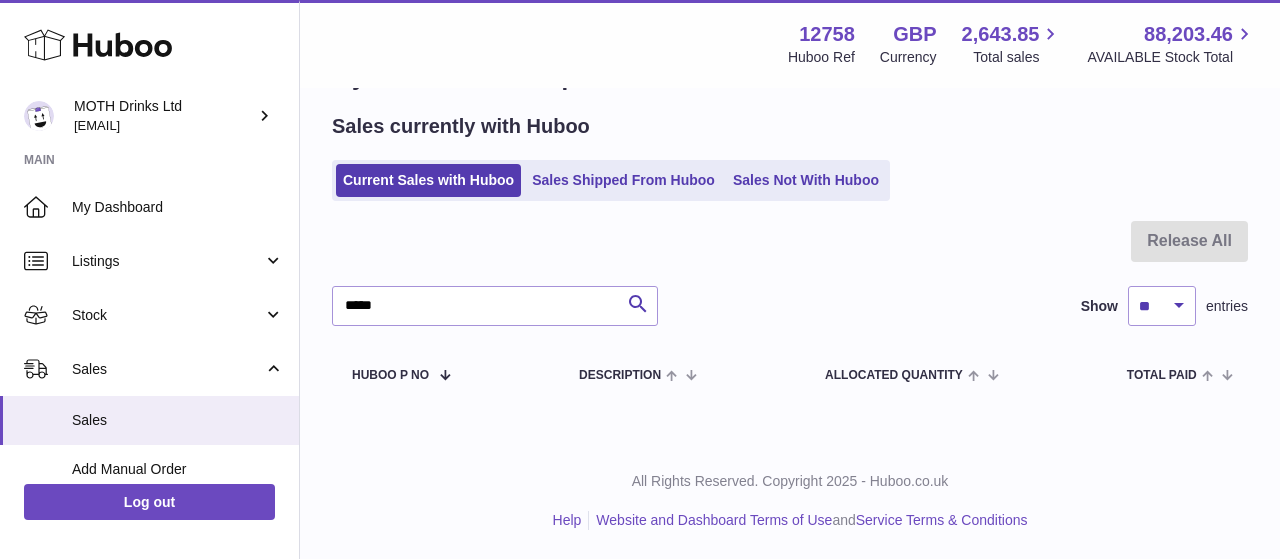 click on "Current Sales with Huboo
Sales Shipped From Huboo
Sales Not With Huboo" at bounding box center (611, 180) 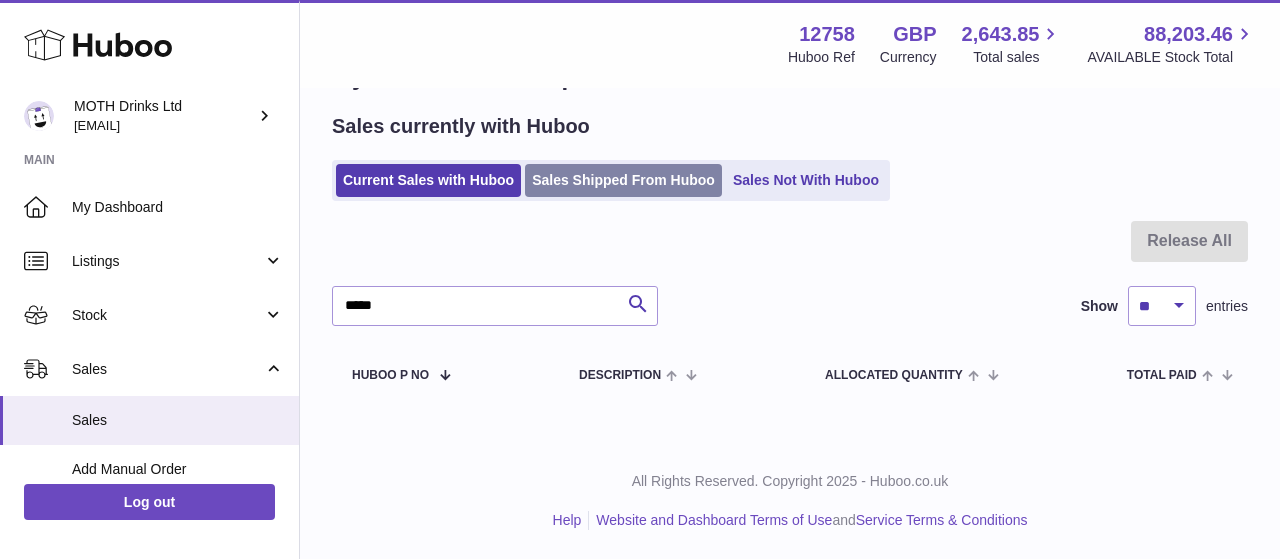 click on "Sales Shipped From Huboo" at bounding box center (623, 180) 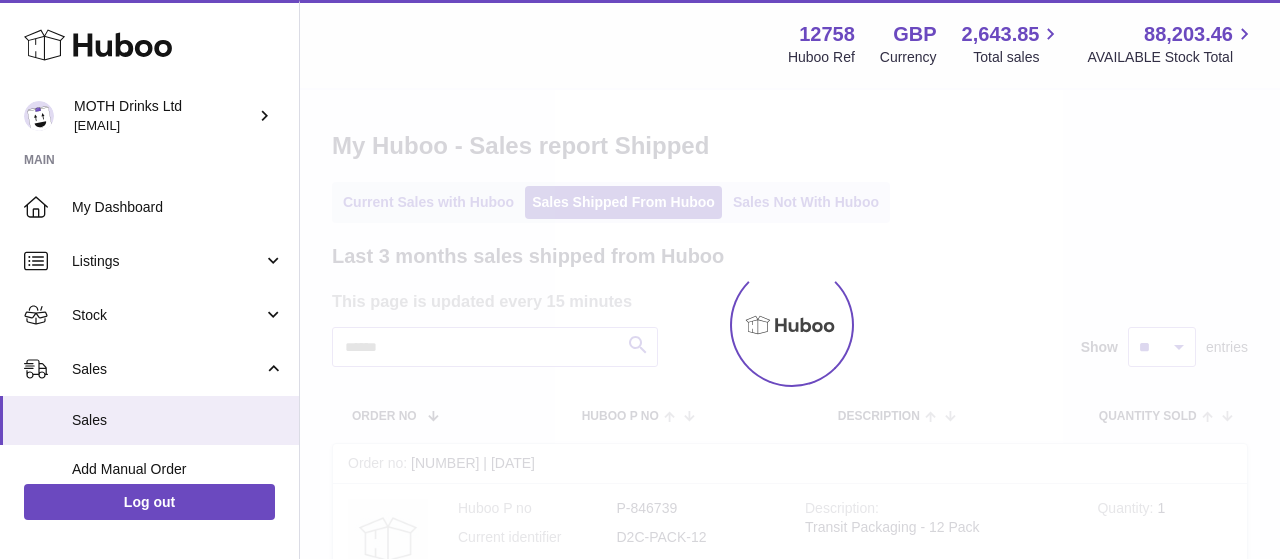scroll, scrollTop: 0, scrollLeft: 0, axis: both 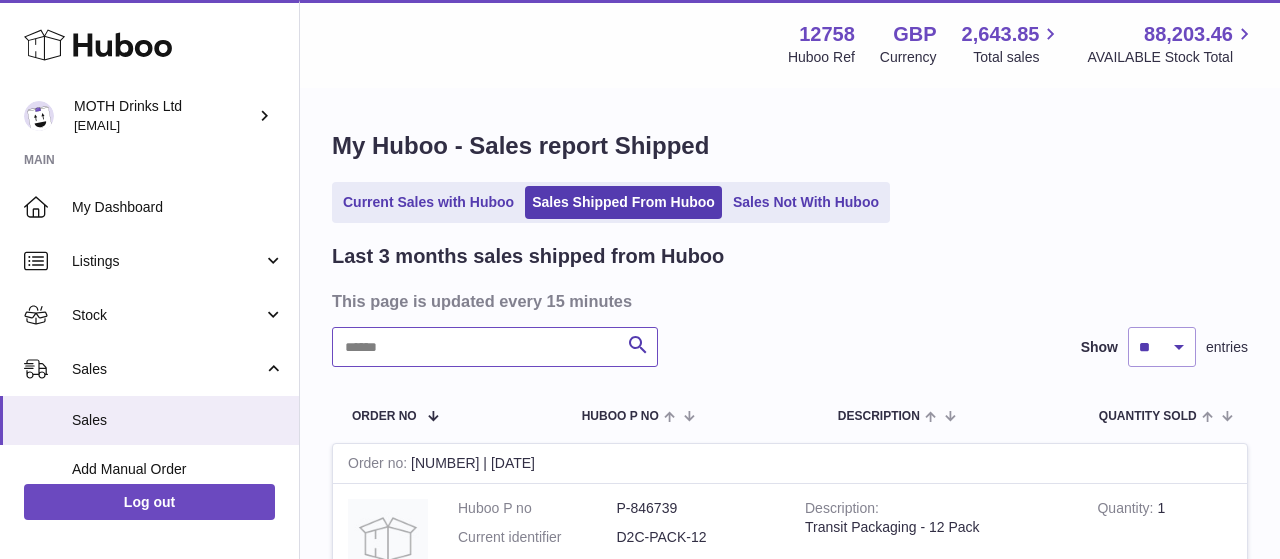 click at bounding box center [495, 347] 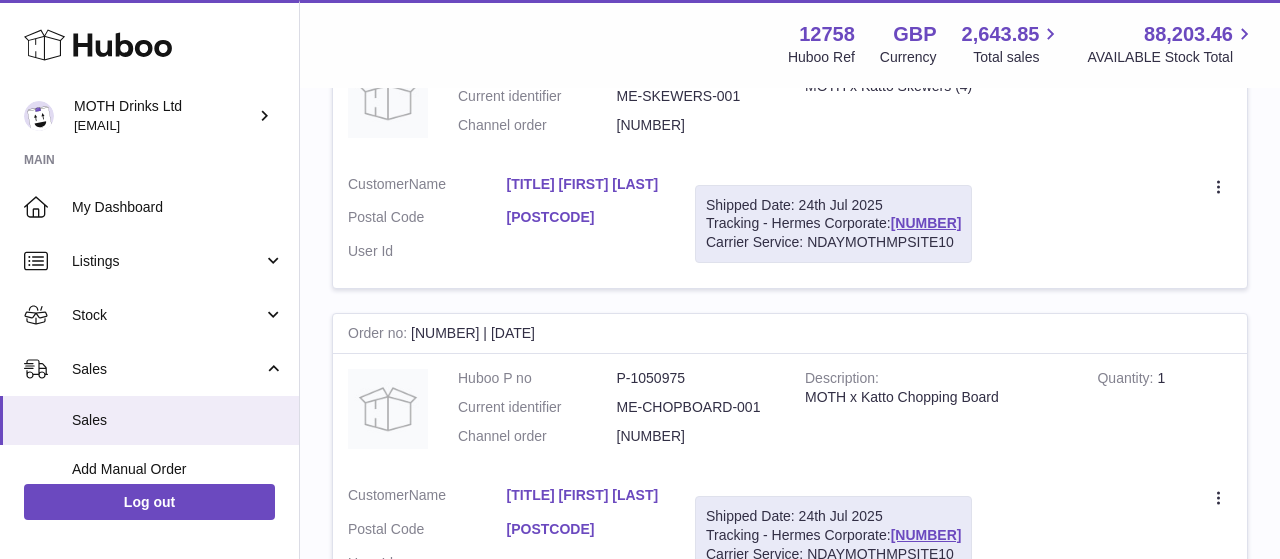 scroll, scrollTop: 2184, scrollLeft: 0, axis: vertical 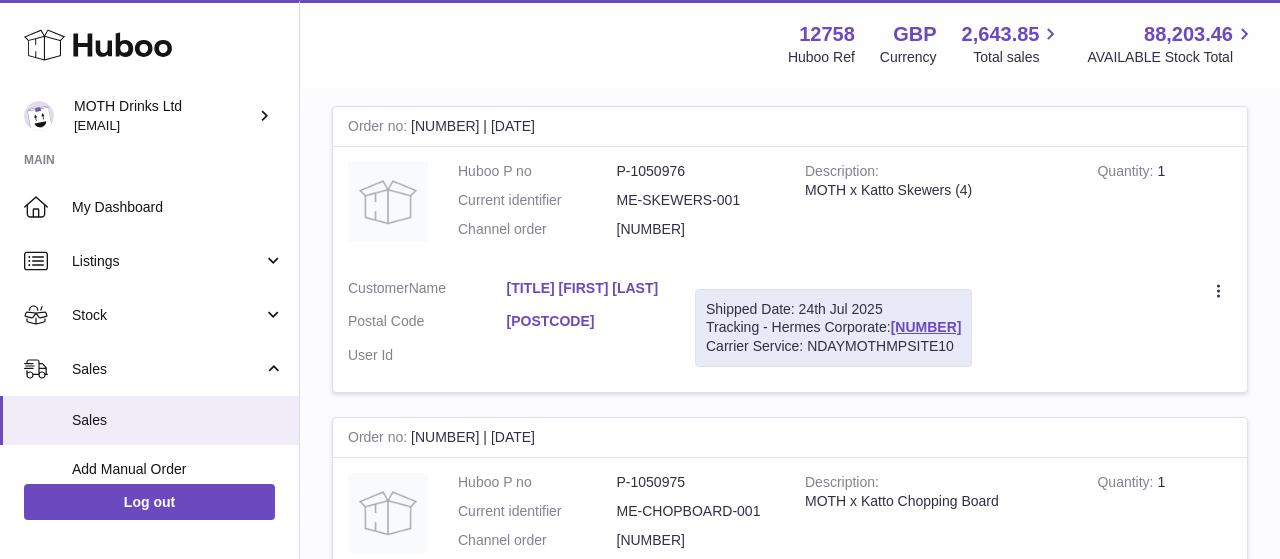 type on "*****" 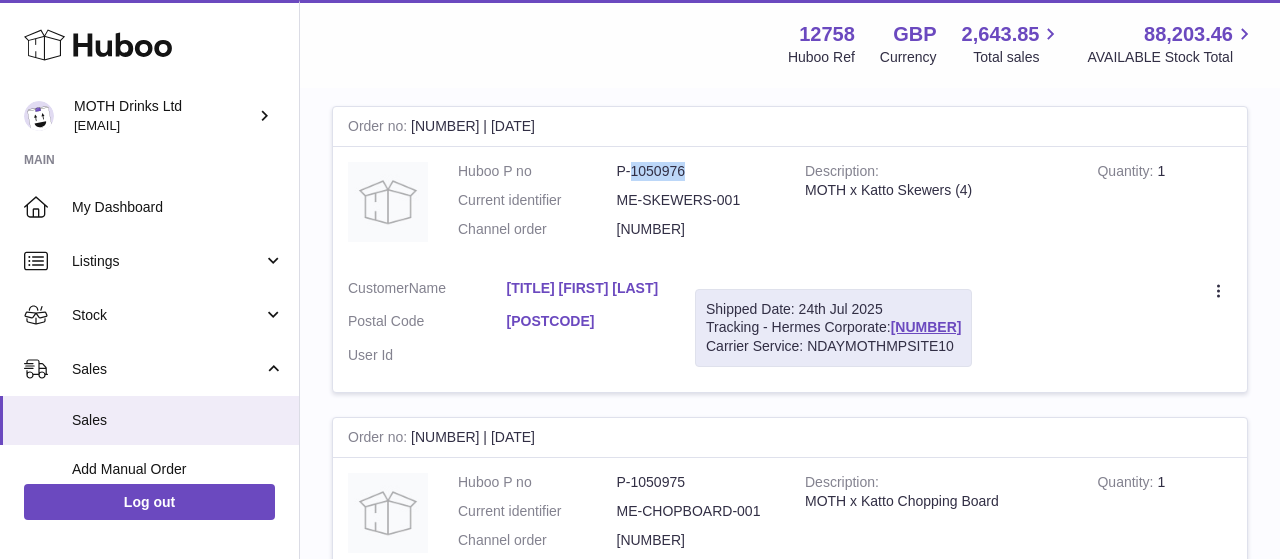 click on "P-1050976" at bounding box center [696, 171] 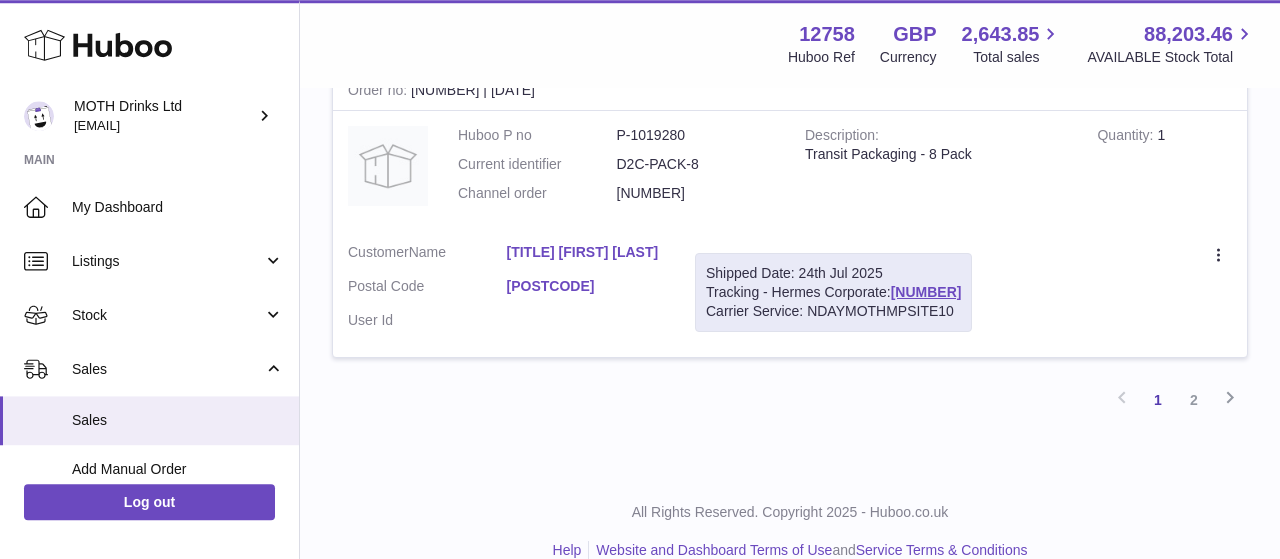 scroll, scrollTop: 3481, scrollLeft: 0, axis: vertical 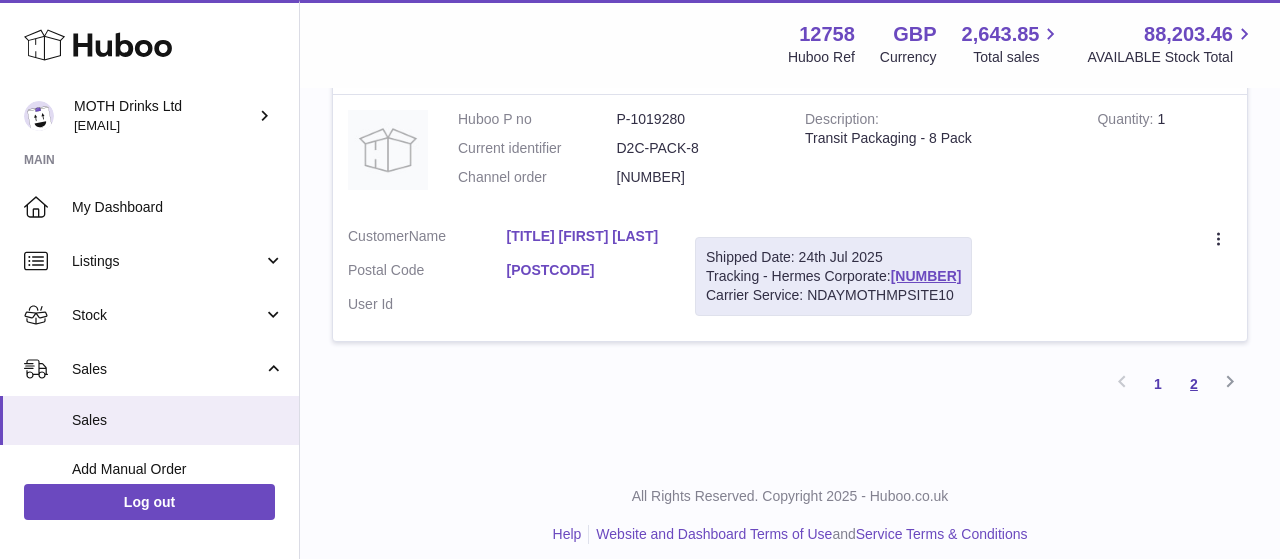 click on "2" at bounding box center [1194, 384] 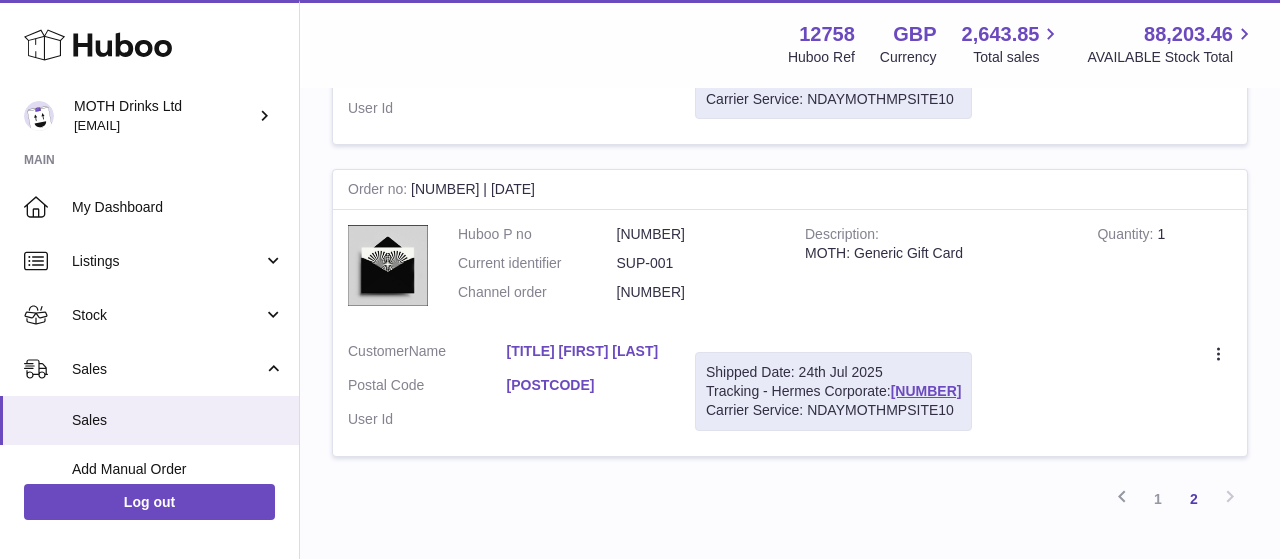 scroll, scrollTop: 3626, scrollLeft: 0, axis: vertical 